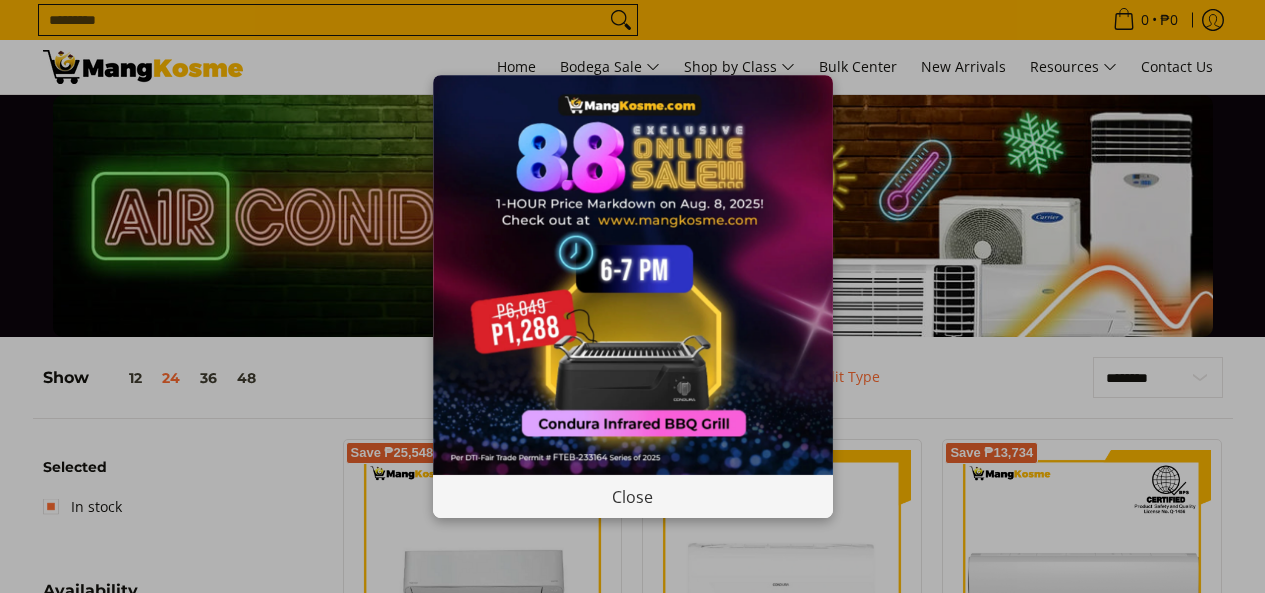 scroll, scrollTop: 0, scrollLeft: 0, axis: both 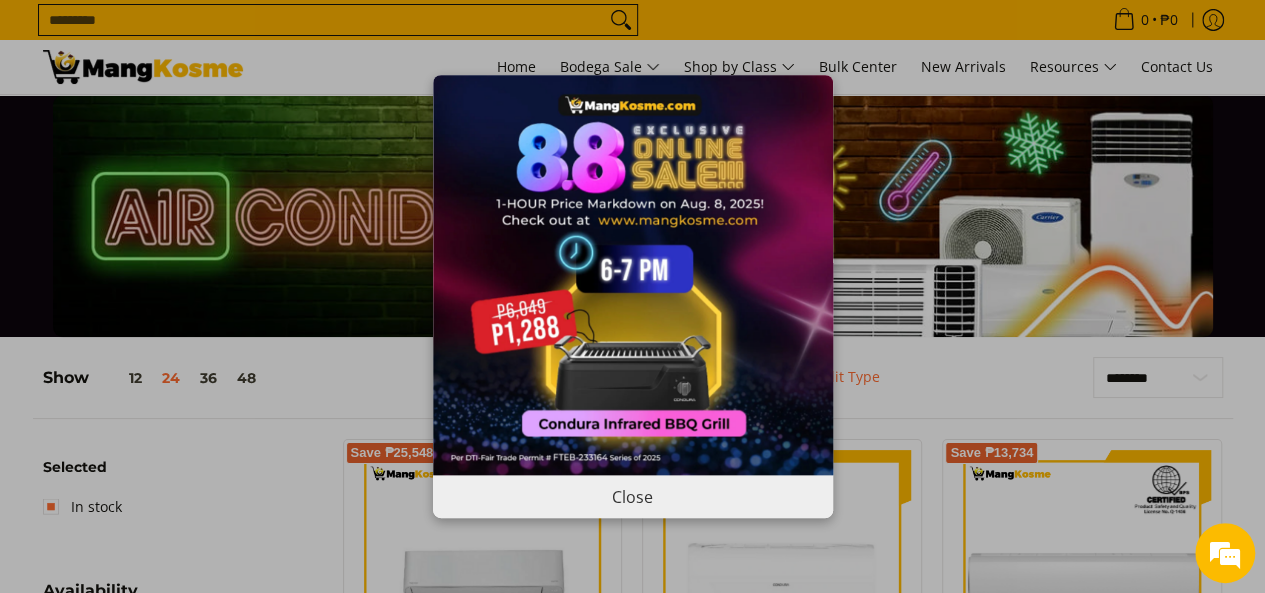 click on "Close" at bounding box center (633, 496) 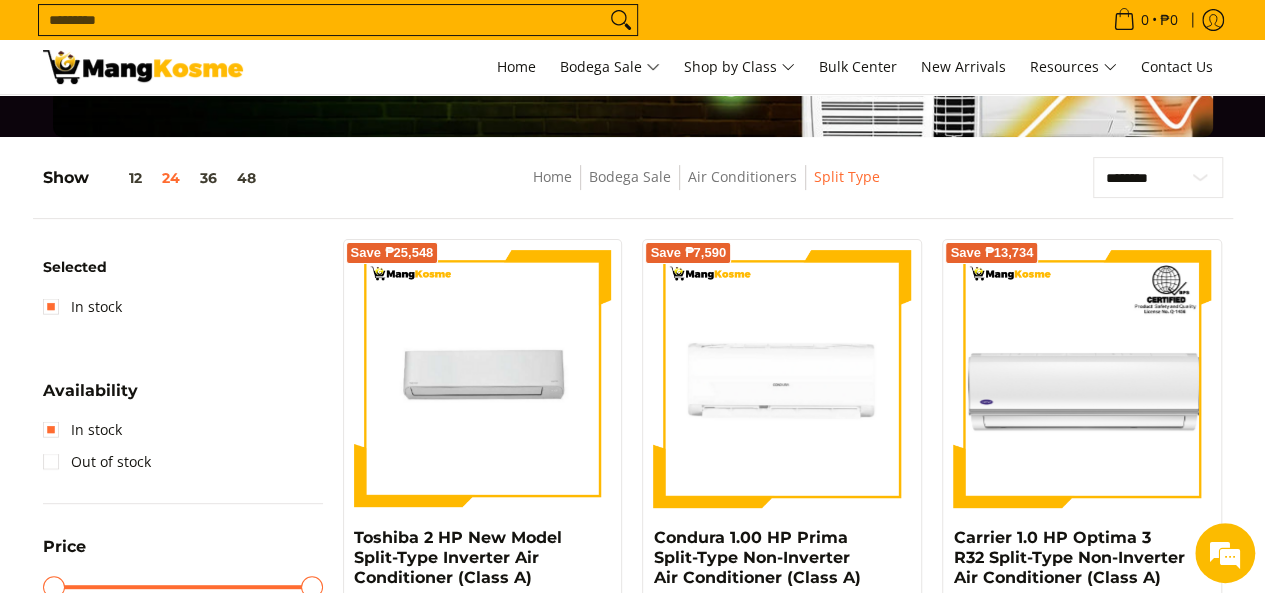 scroll, scrollTop: 300, scrollLeft: 0, axis: vertical 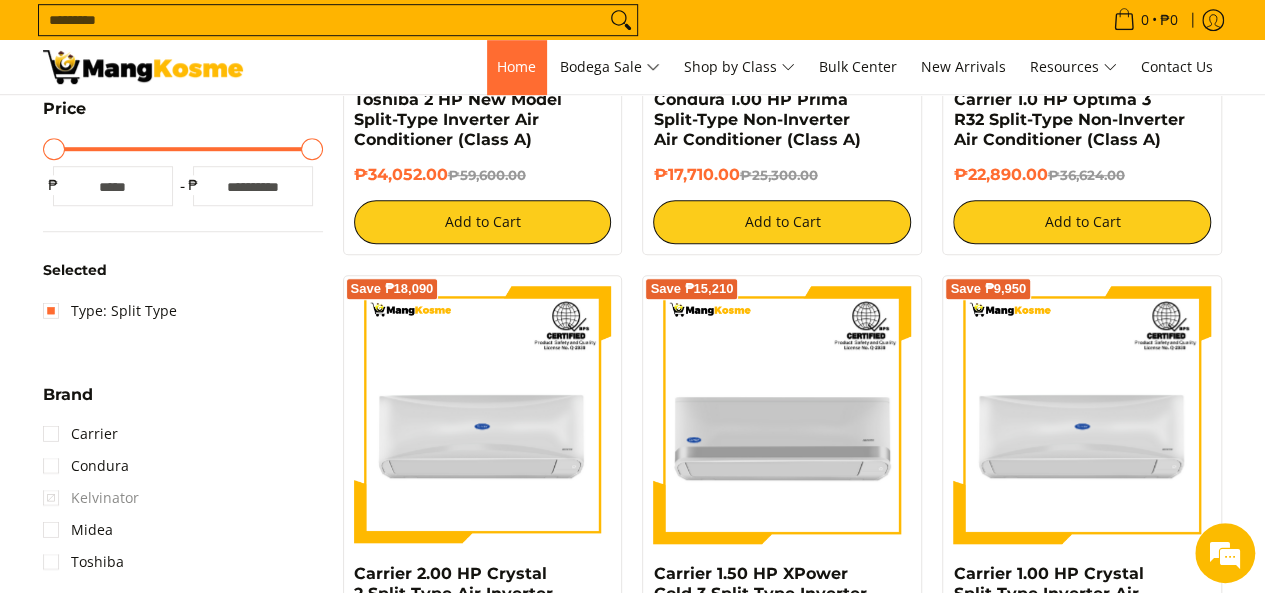 click on "Home" at bounding box center [516, 66] 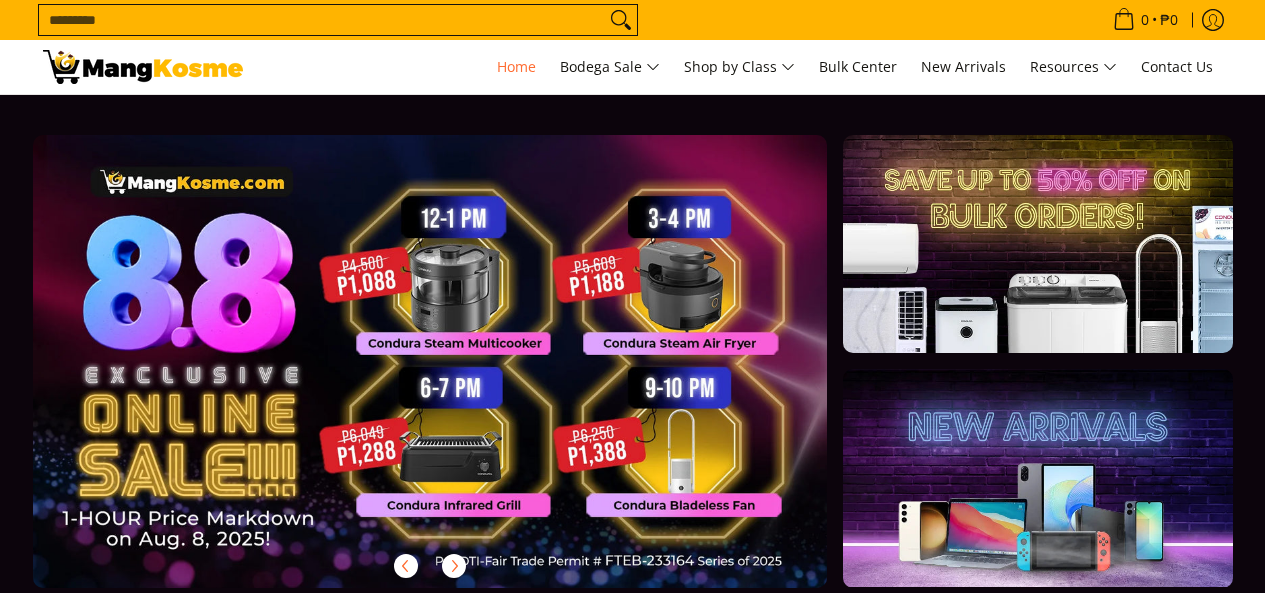 scroll, scrollTop: 0, scrollLeft: 0, axis: both 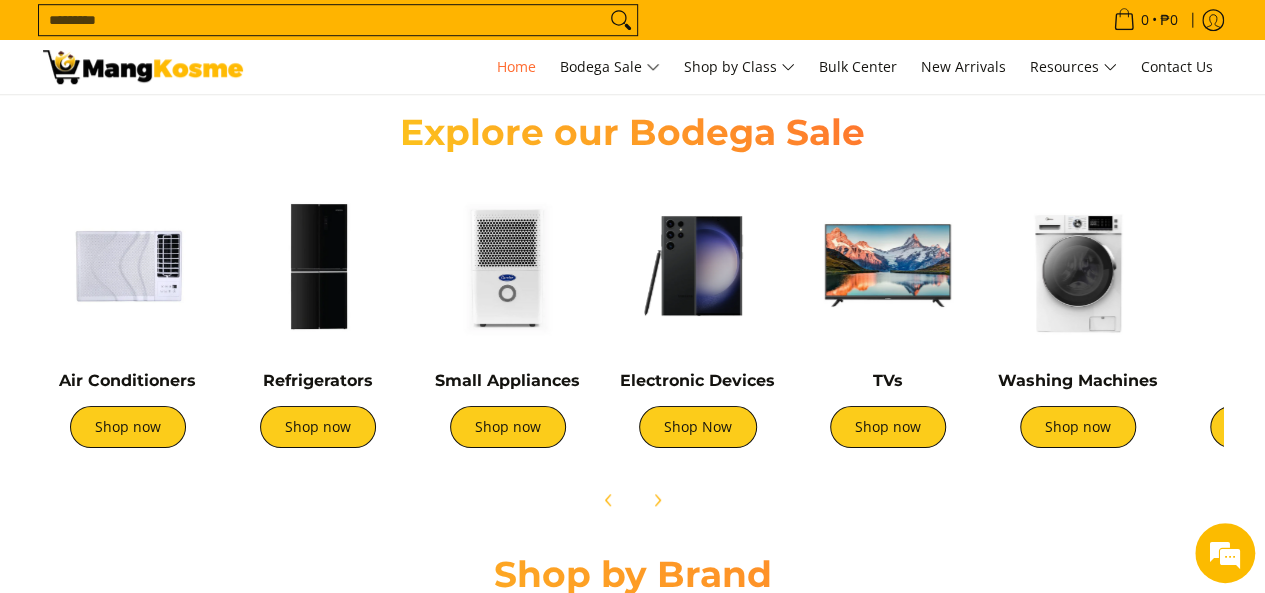 click at bounding box center [128, 266] 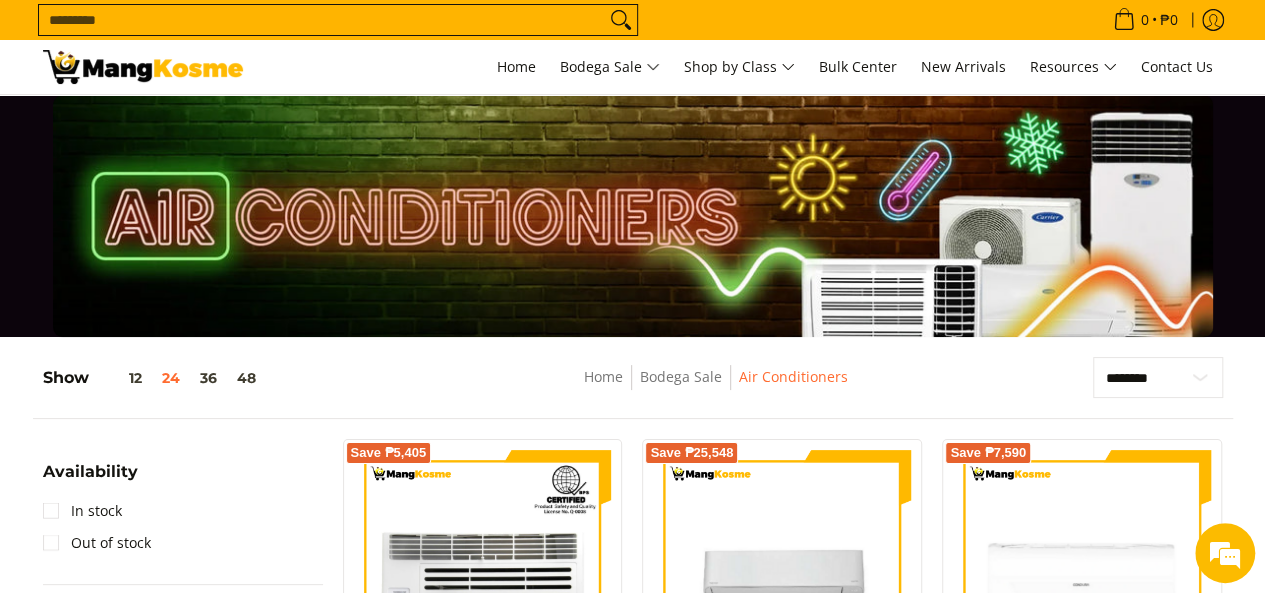 scroll, scrollTop: 200, scrollLeft: 0, axis: vertical 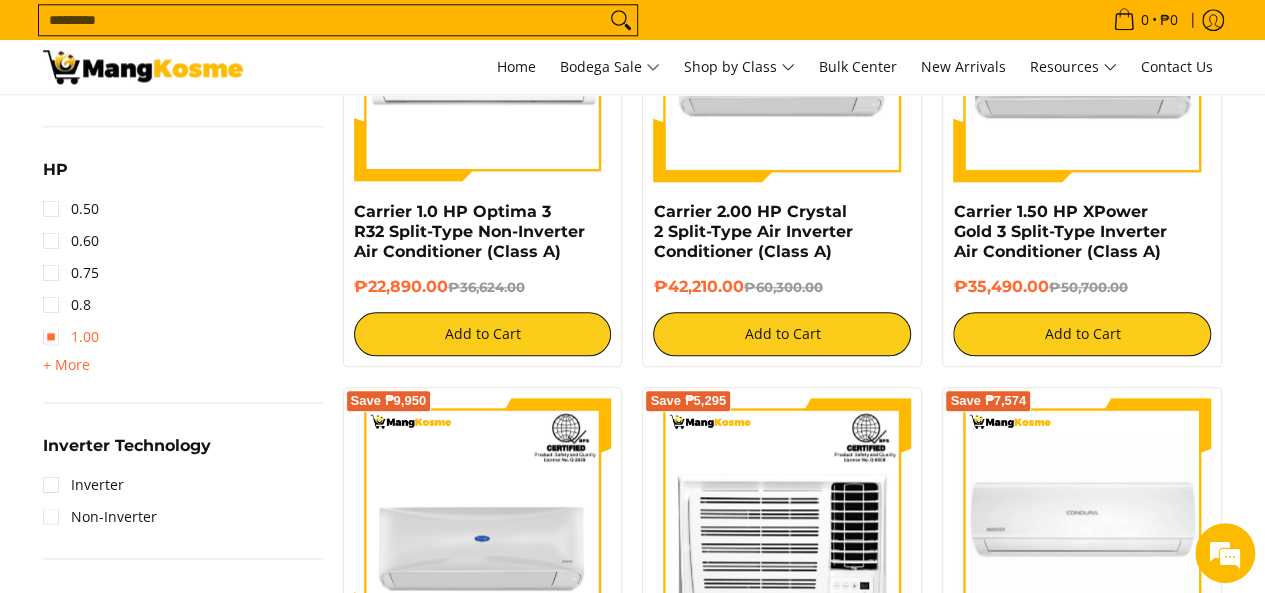 click on "1.00" at bounding box center [71, 337] 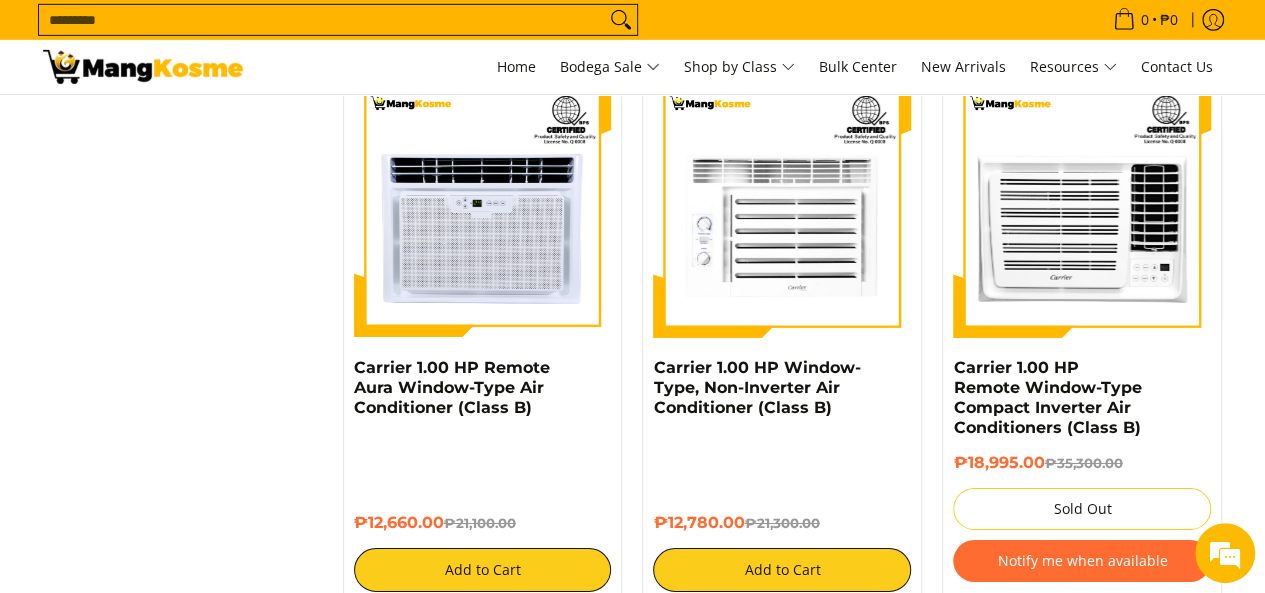 scroll, scrollTop: 3261, scrollLeft: 0, axis: vertical 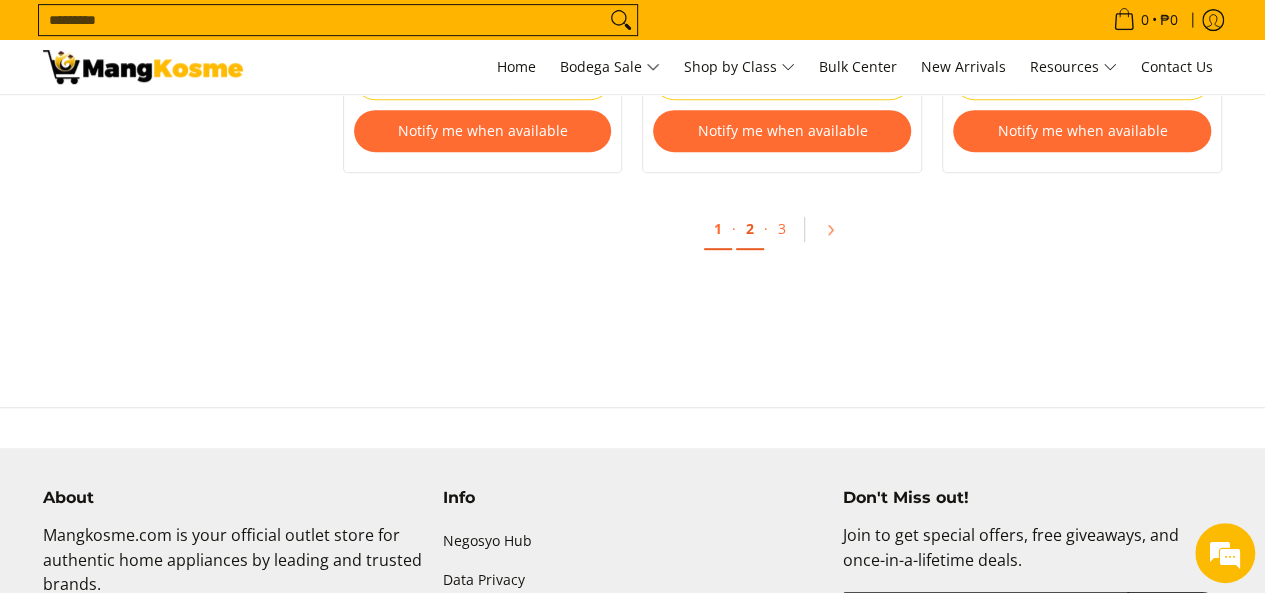 click on "2" at bounding box center [750, 229] 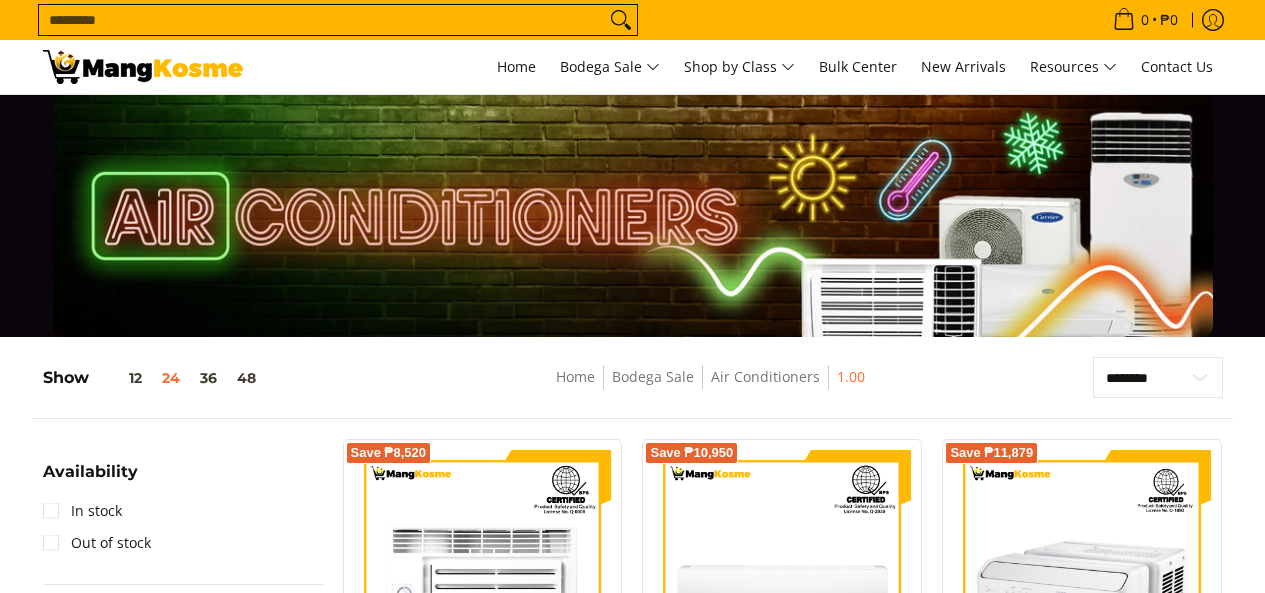 scroll, scrollTop: 400, scrollLeft: 0, axis: vertical 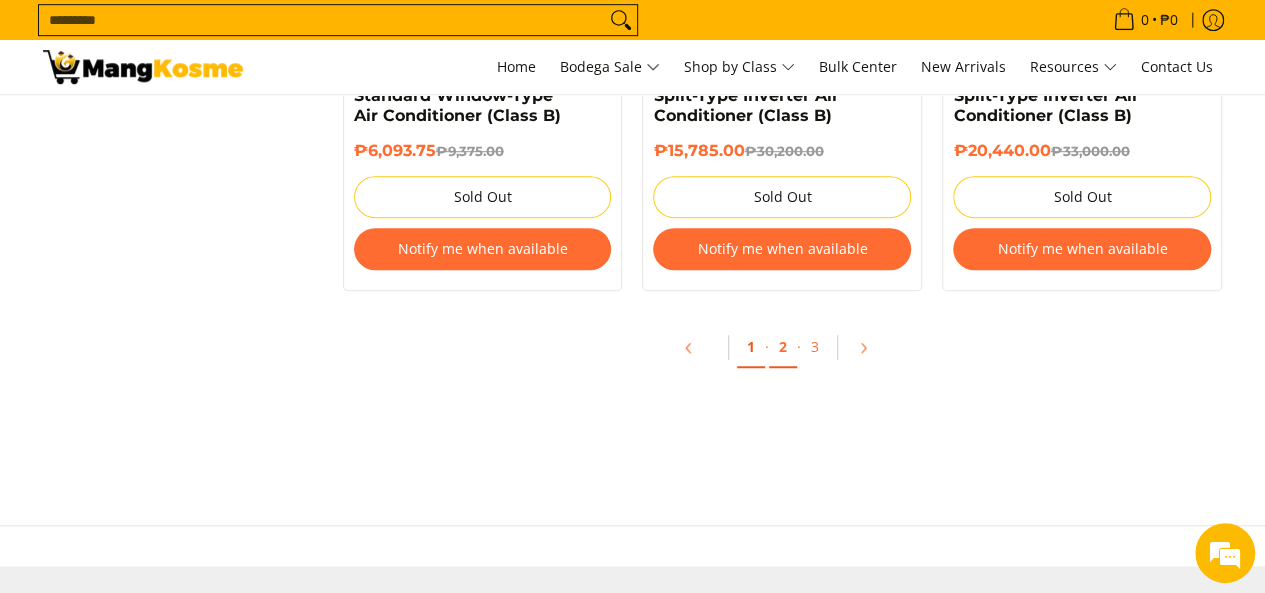 click on "1" at bounding box center [751, 347] 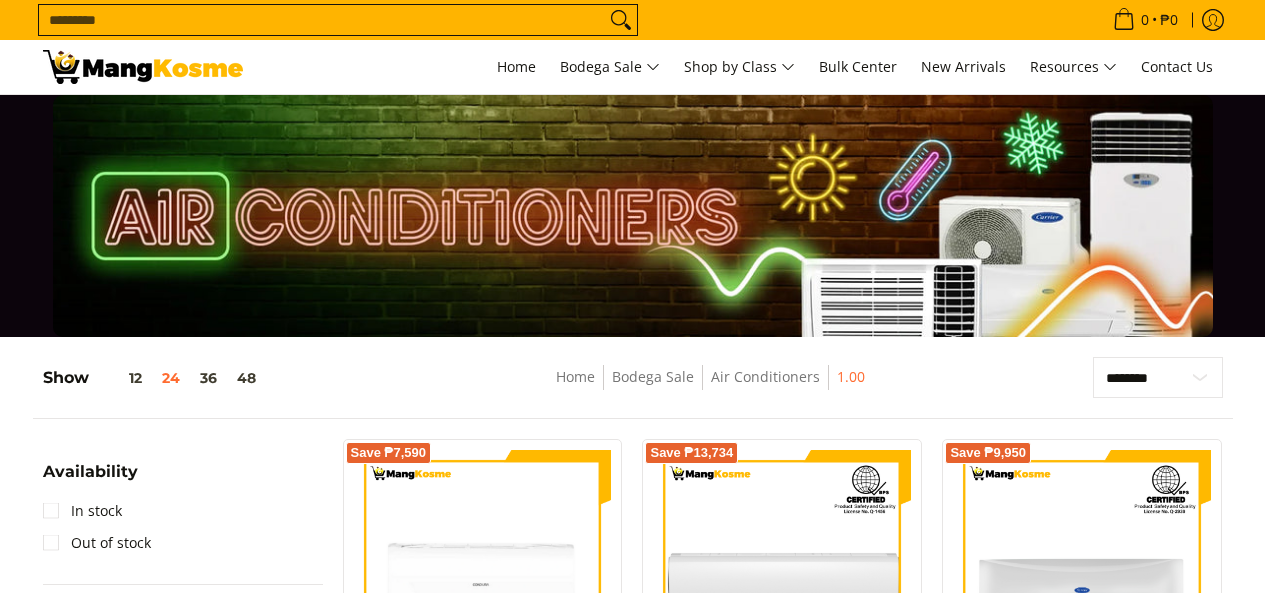 scroll, scrollTop: 200, scrollLeft: 0, axis: vertical 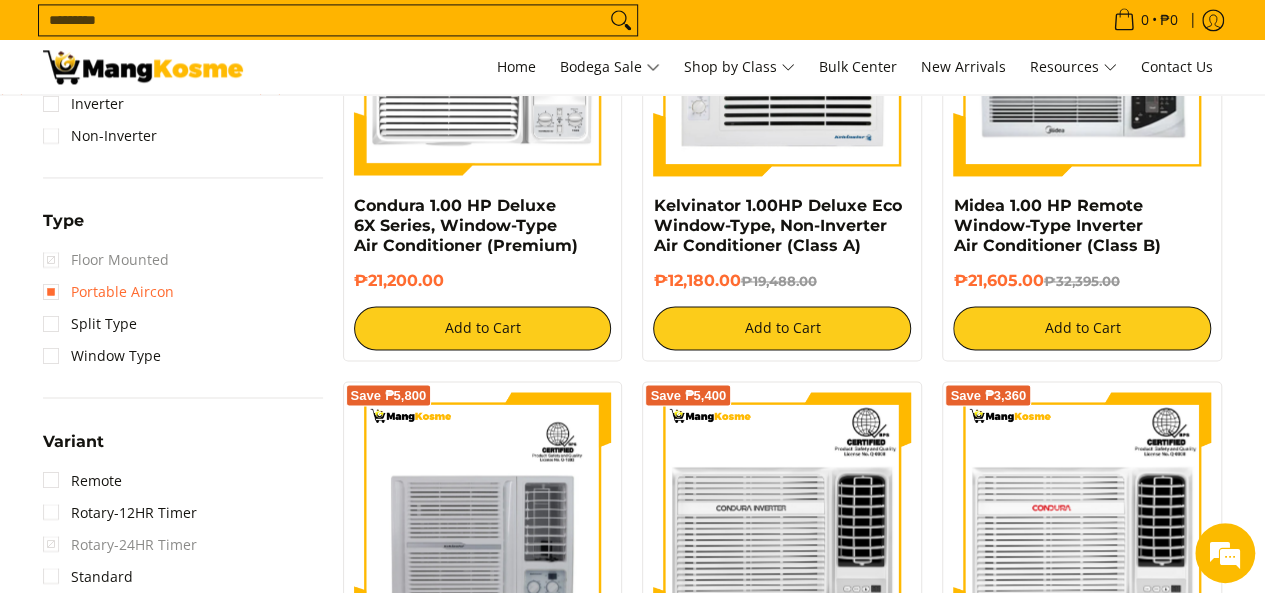 click on "Portable Aircon" at bounding box center [108, 292] 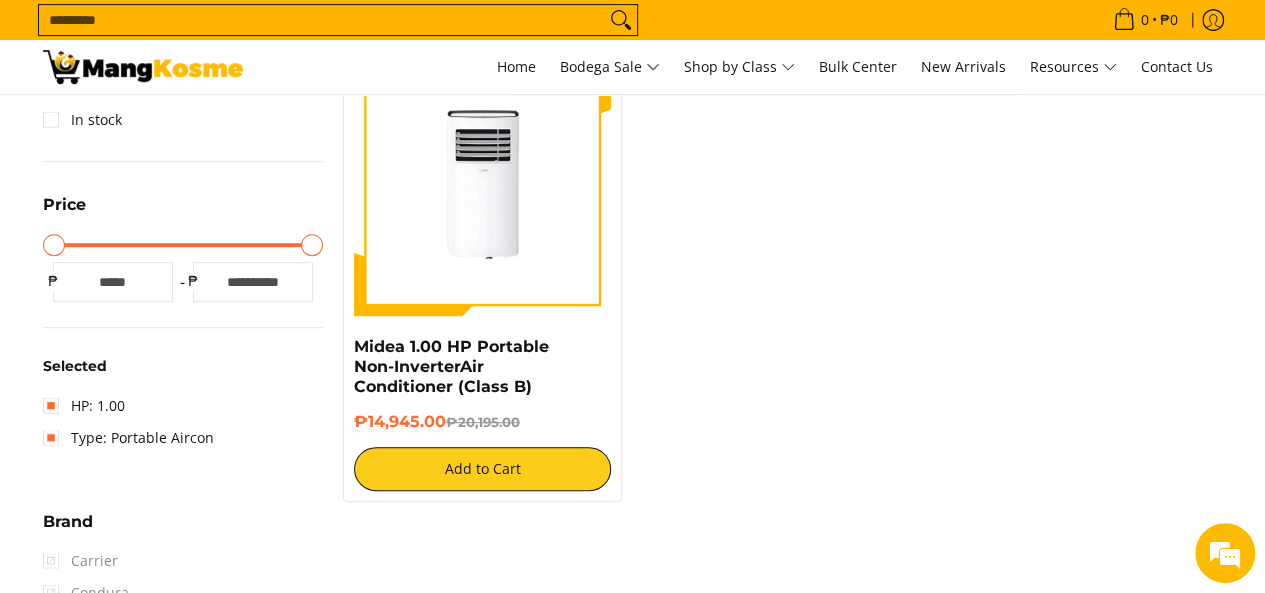 scroll, scrollTop: 461, scrollLeft: 0, axis: vertical 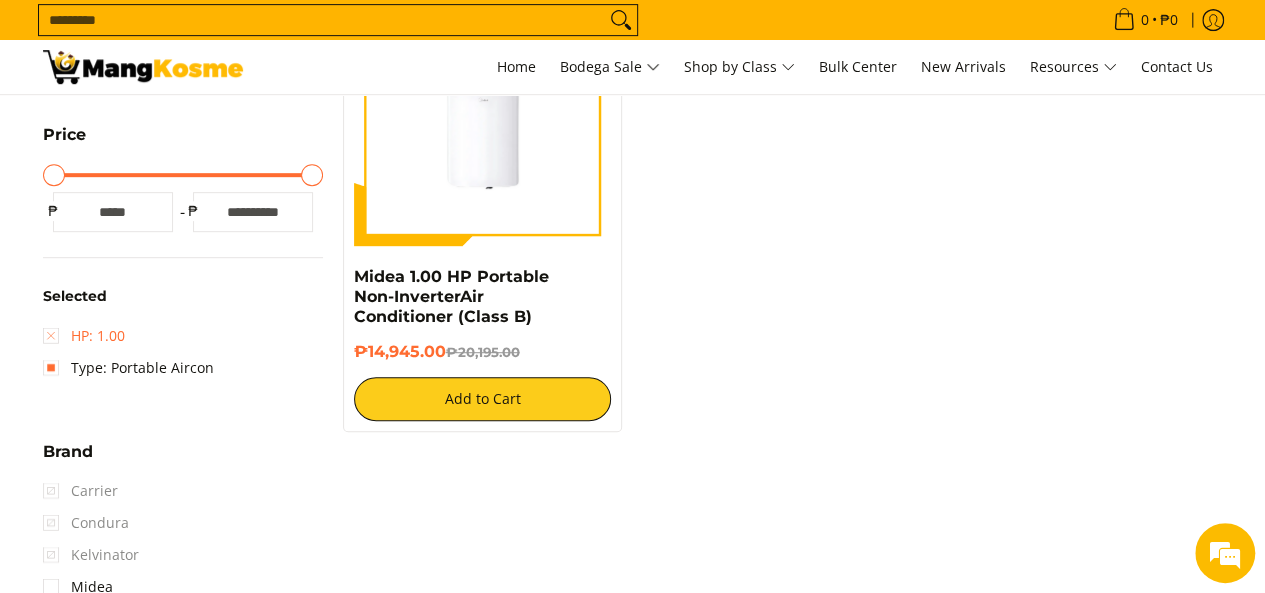 click on "HP: 1.00" at bounding box center [84, 336] 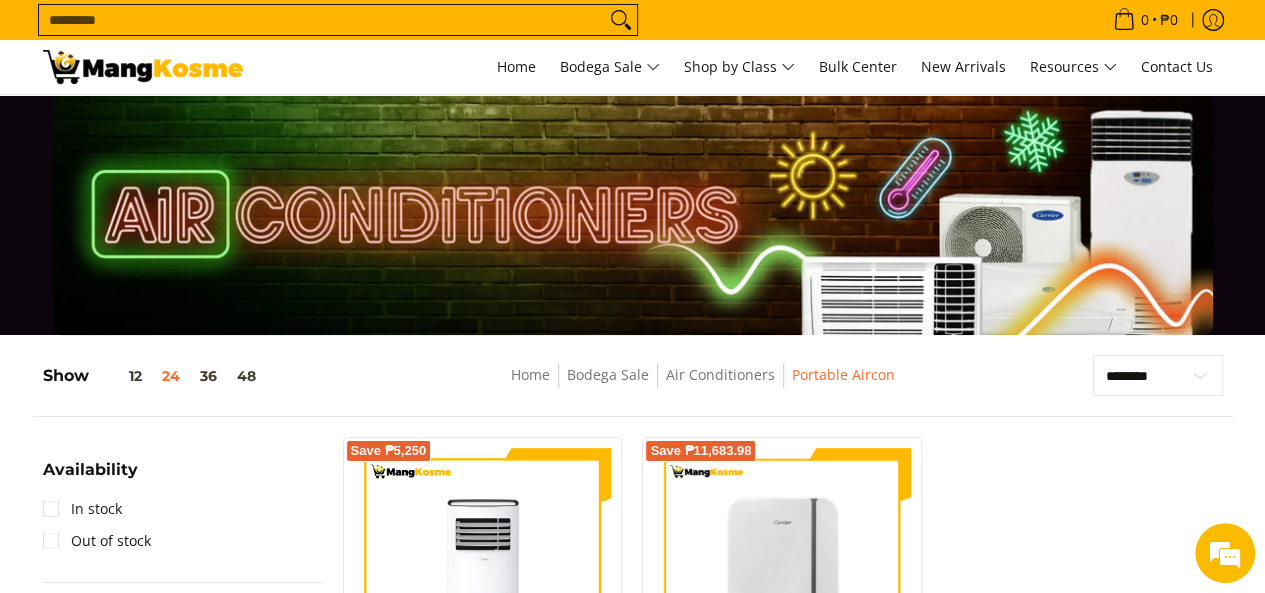 scroll, scrollTop: 0, scrollLeft: 0, axis: both 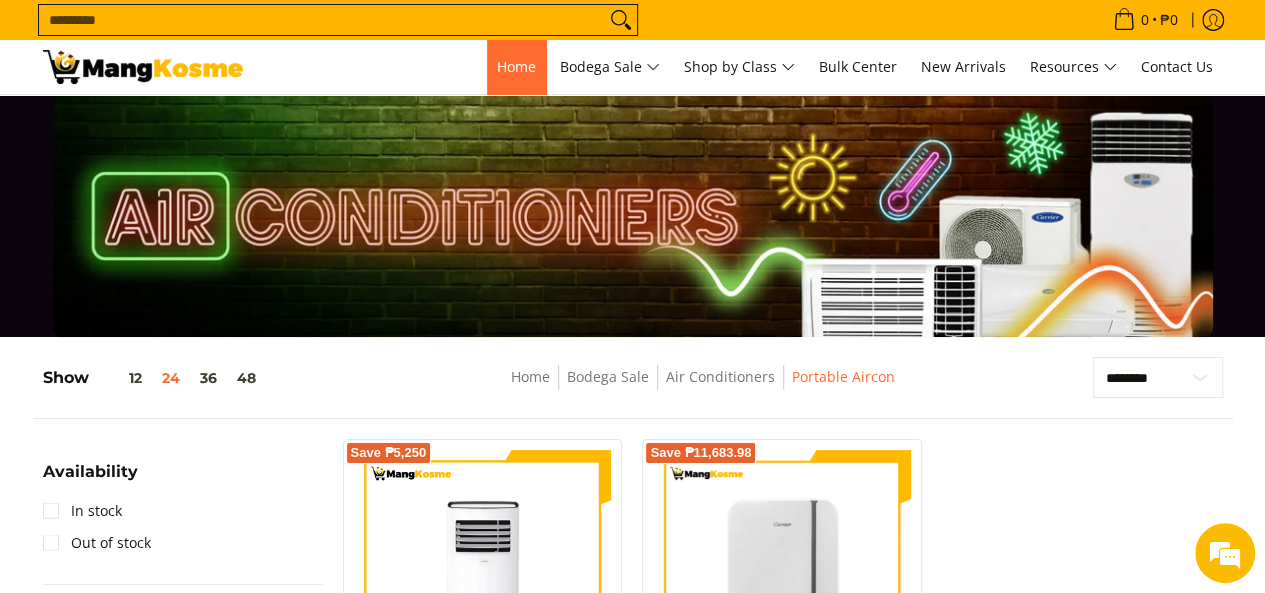 click on "Home" at bounding box center (516, 66) 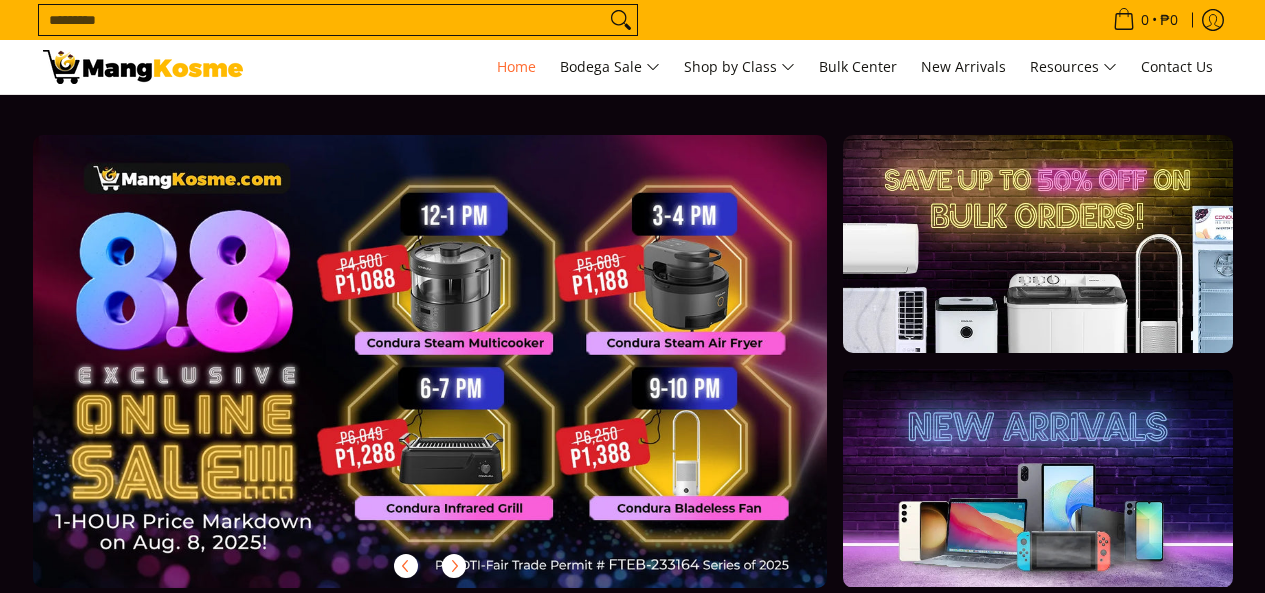 scroll, scrollTop: 0, scrollLeft: 0, axis: both 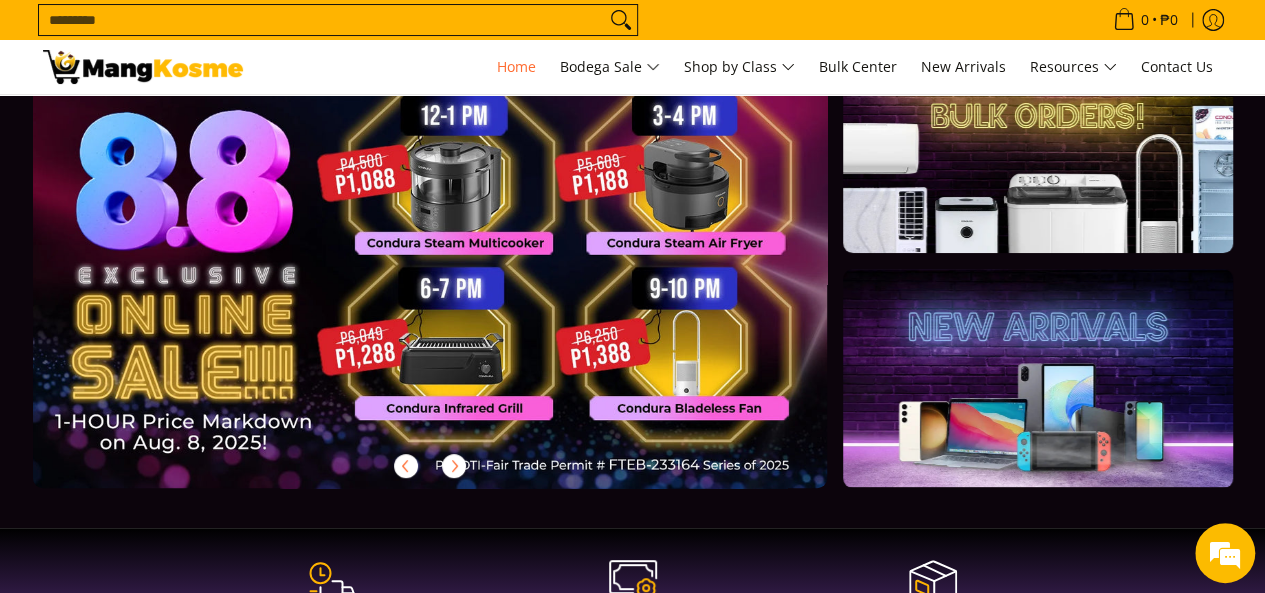 click at bounding box center (462, 277) 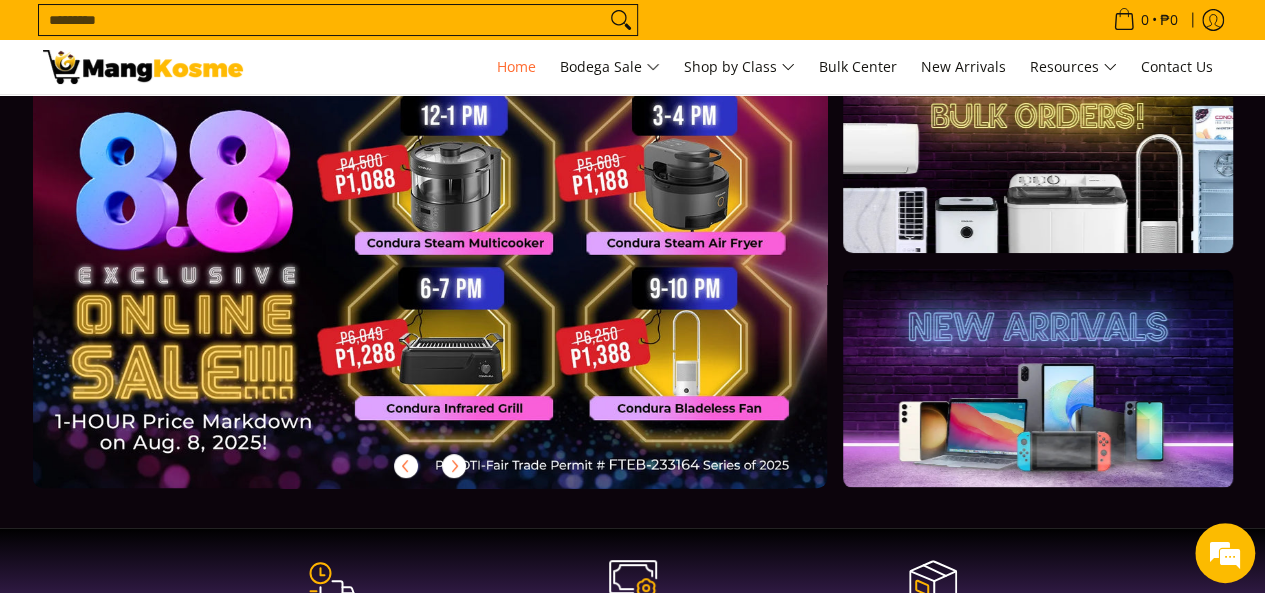 click at bounding box center [462, 277] 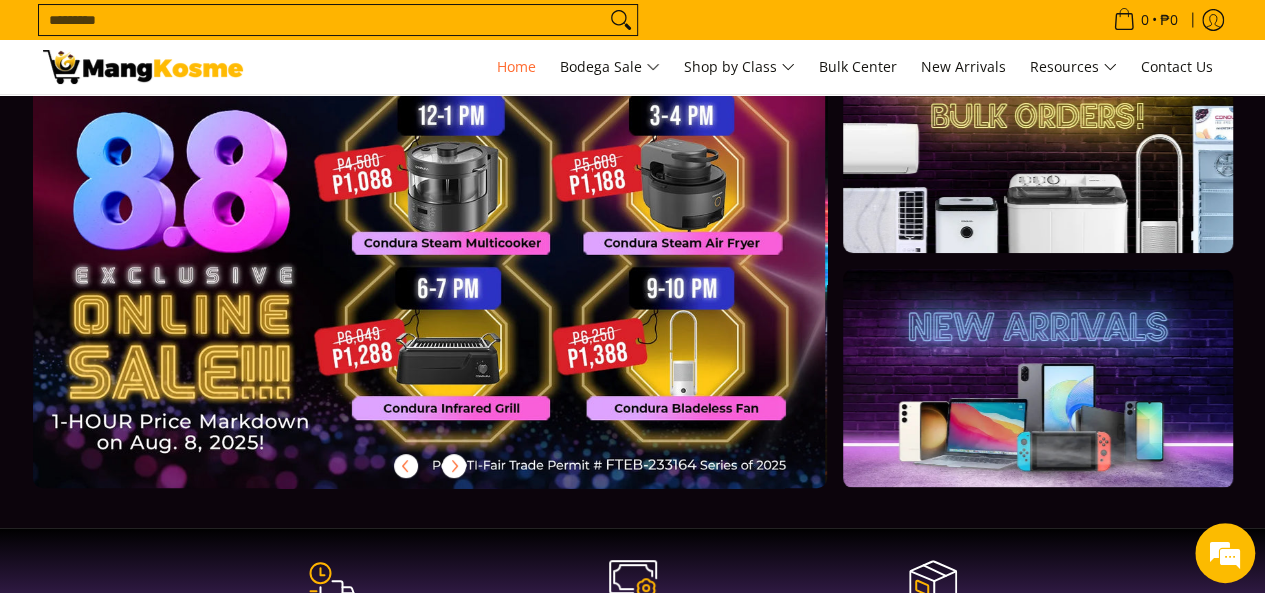 click at bounding box center (459, 277) 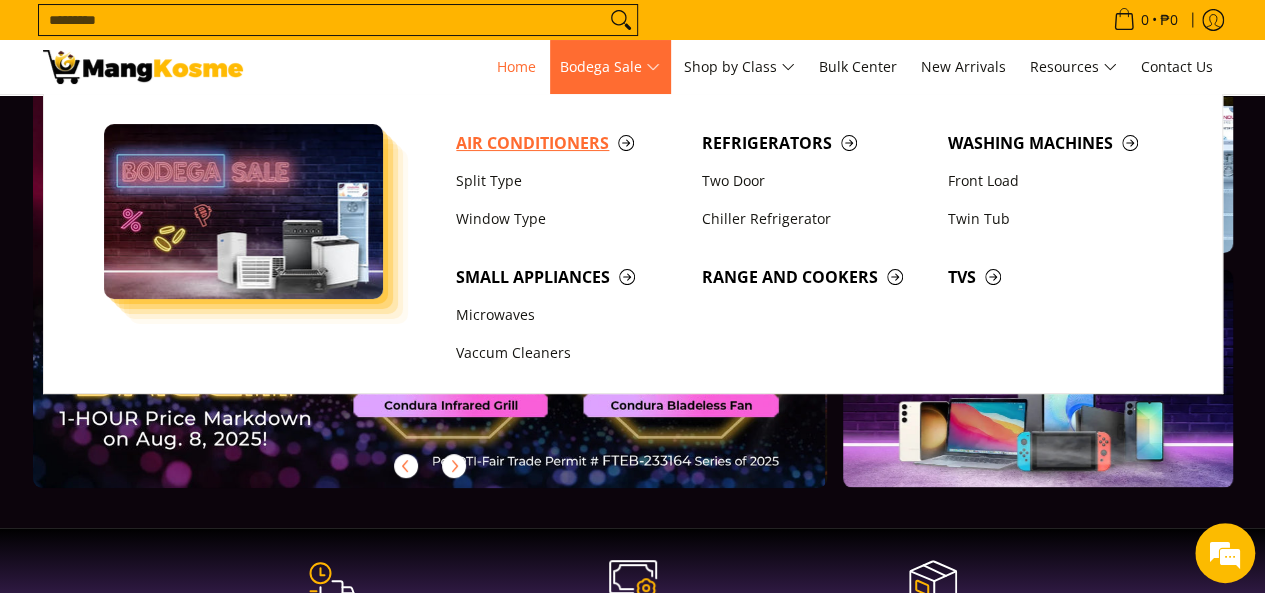 click on "Air Conditioners" at bounding box center [569, 143] 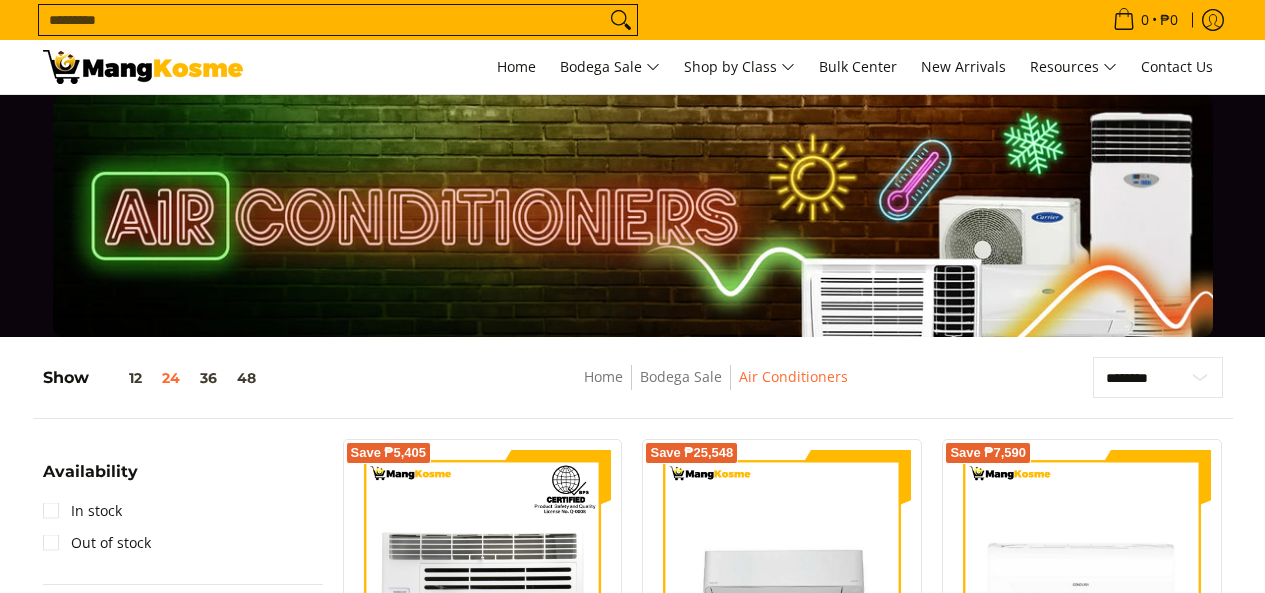 scroll, scrollTop: 100, scrollLeft: 0, axis: vertical 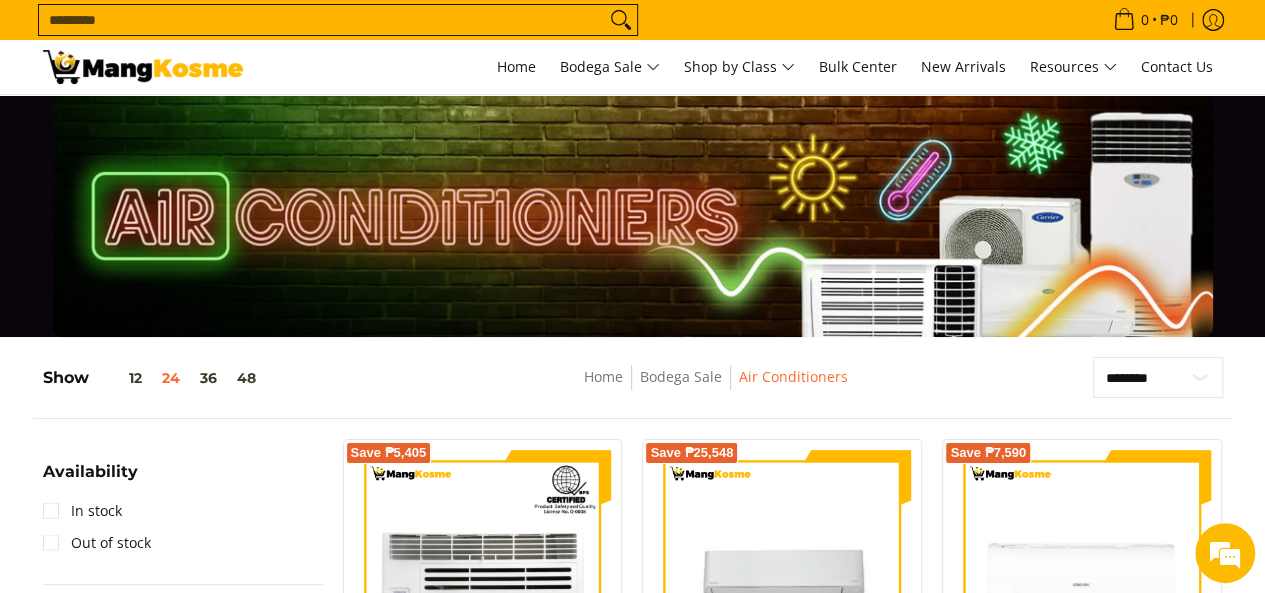 click at bounding box center (143, 67) 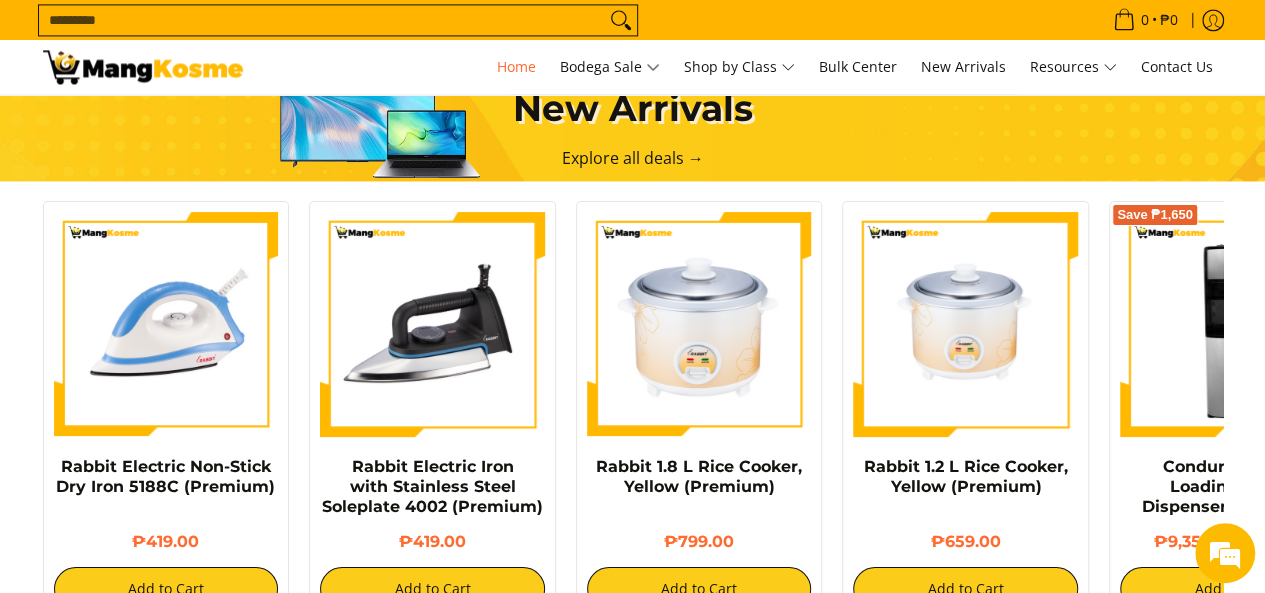 scroll, scrollTop: 1500, scrollLeft: 0, axis: vertical 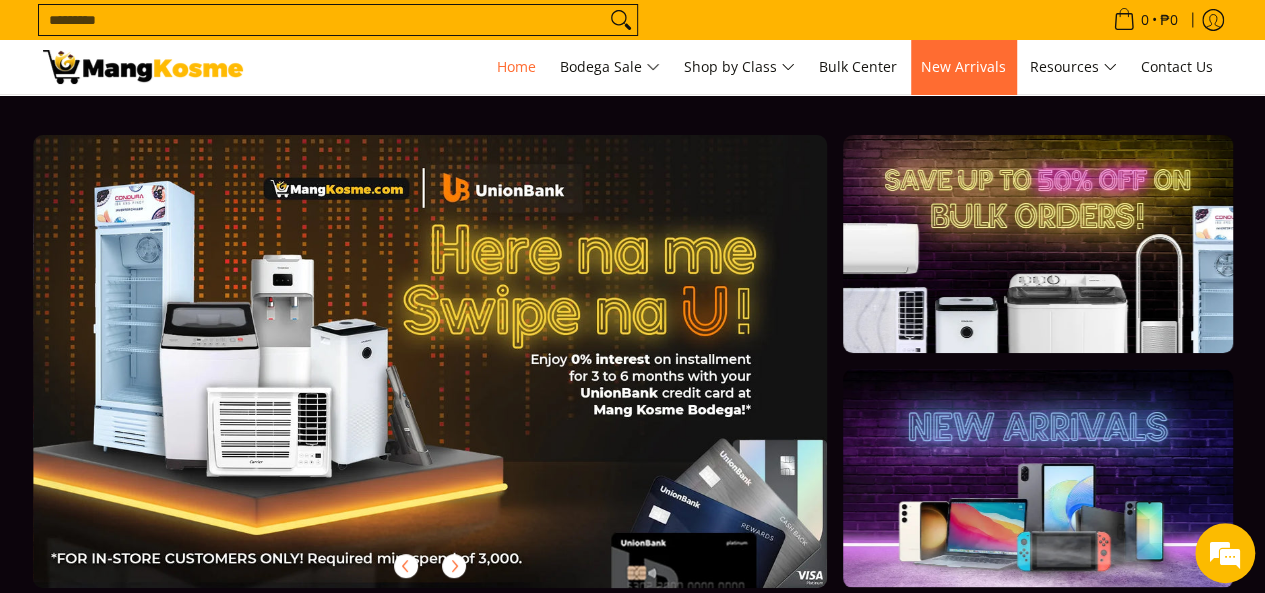 click on "New Arrivals" at bounding box center [963, 66] 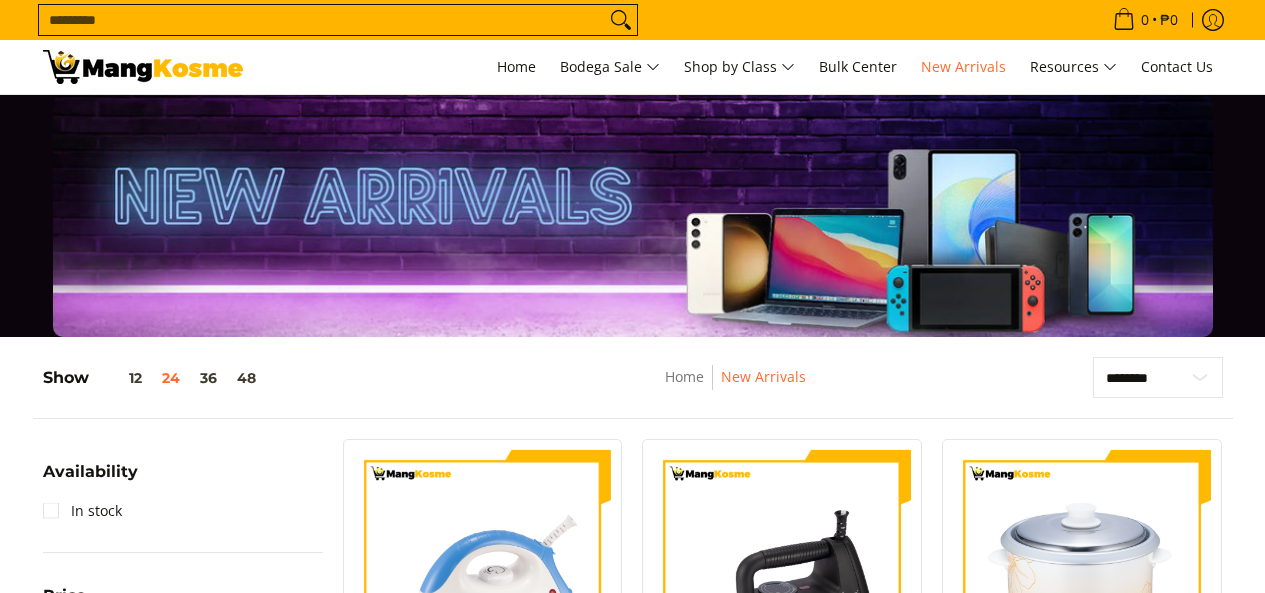 scroll, scrollTop: 200, scrollLeft: 0, axis: vertical 